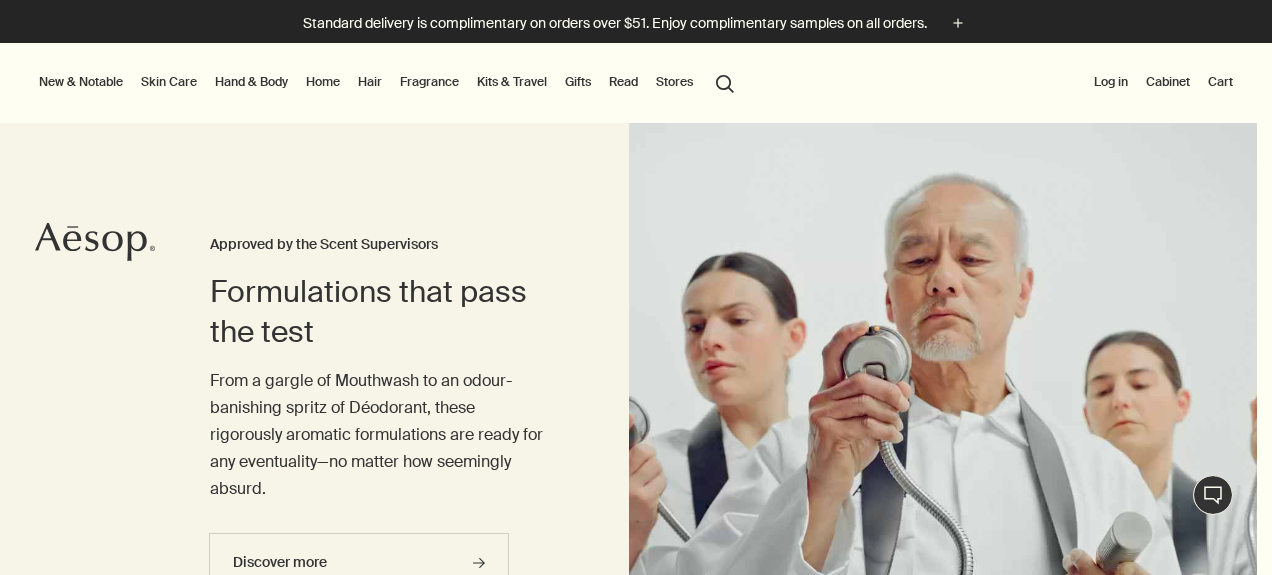 scroll, scrollTop: 0, scrollLeft: 0, axis: both 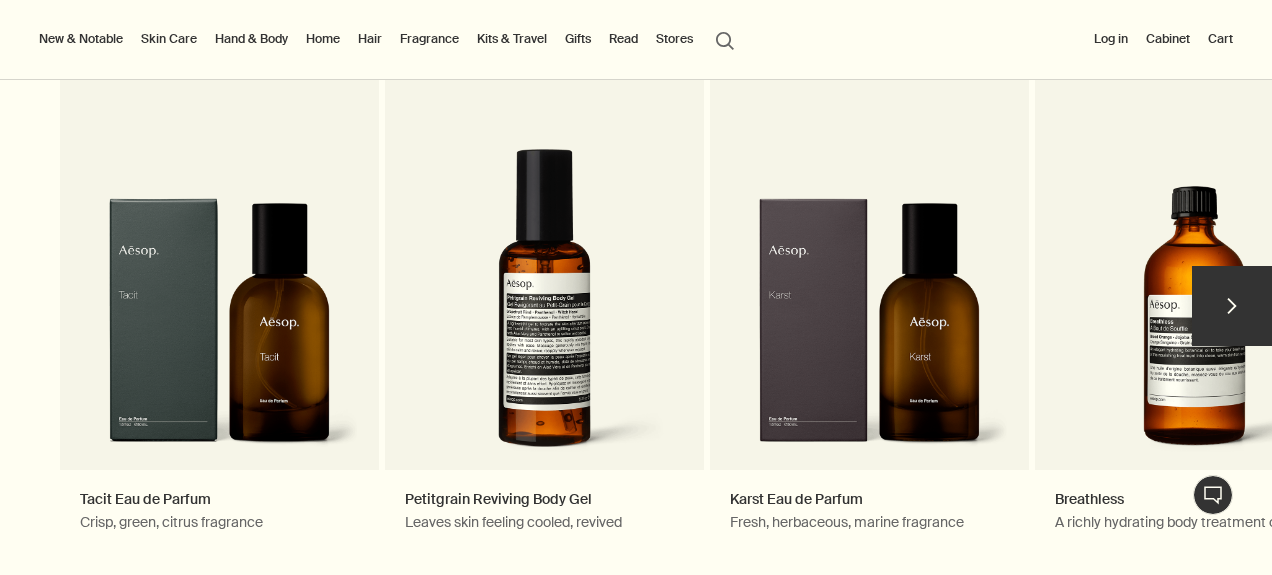 click on "chevron" at bounding box center (1232, 306) 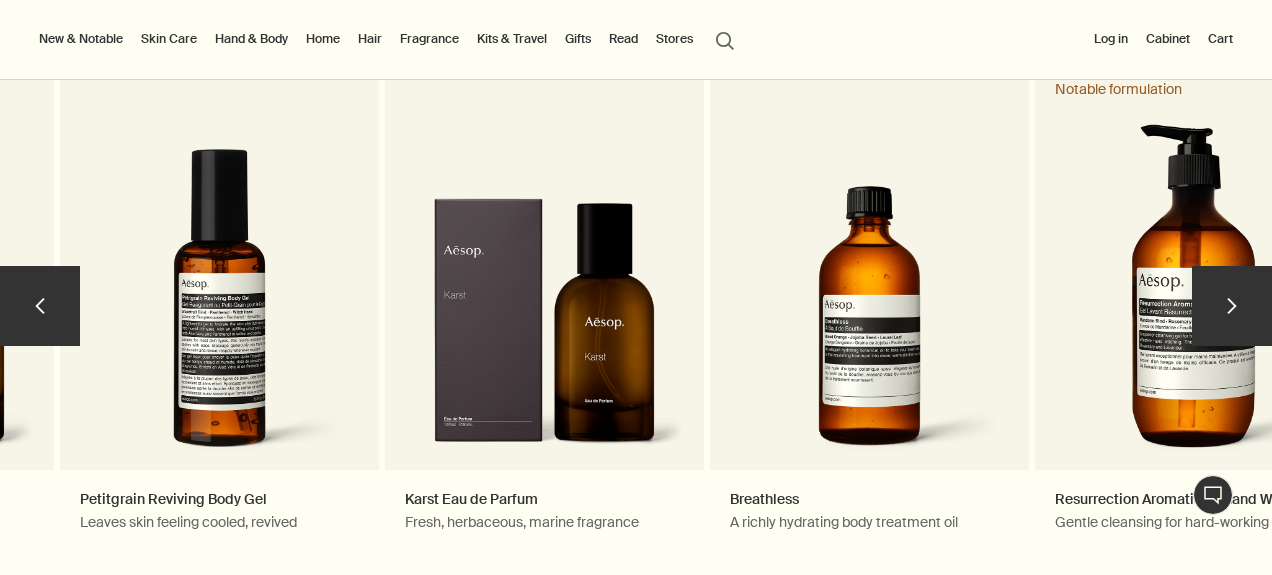 click on "chevron" at bounding box center (1232, 306) 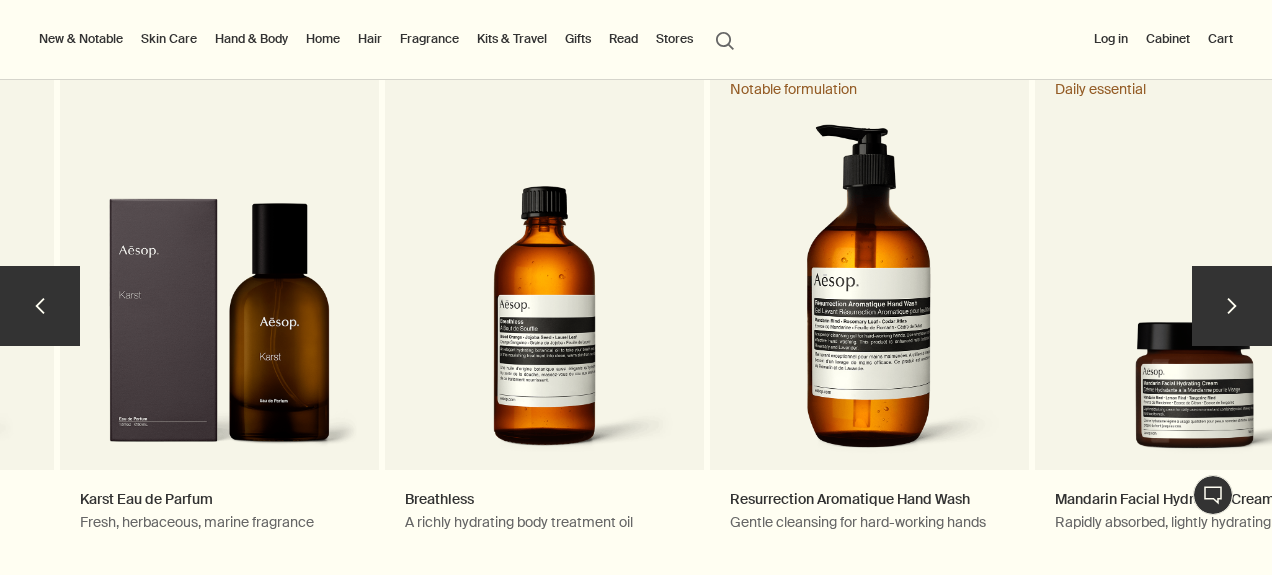 click on "chevron" at bounding box center (1232, 306) 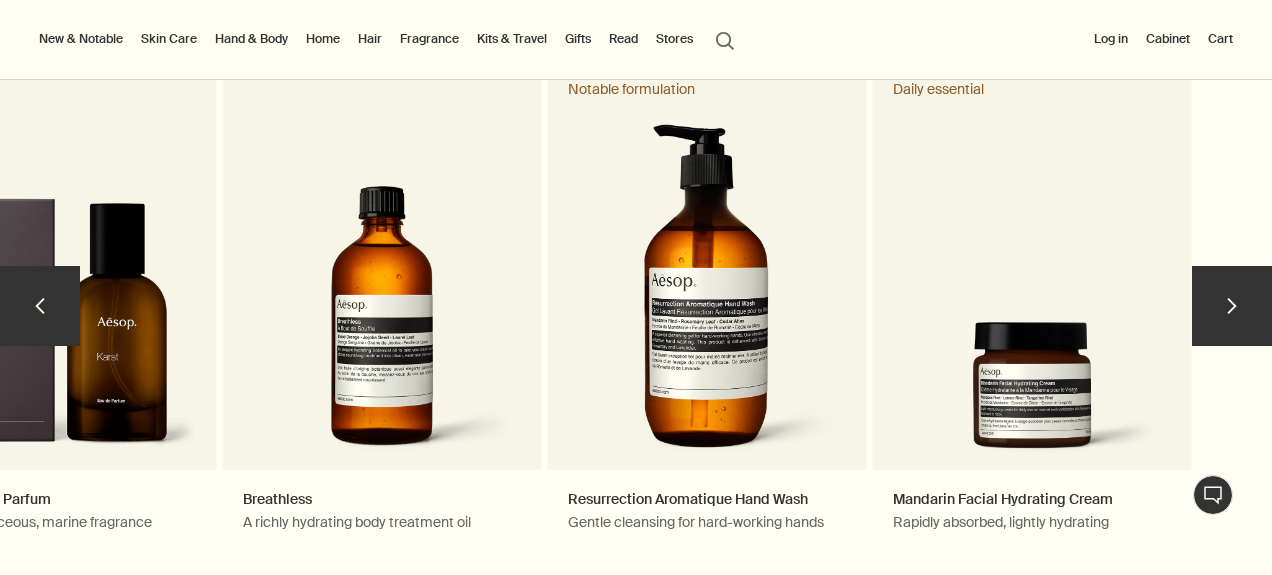 click on "chevron" at bounding box center [1232, 306] 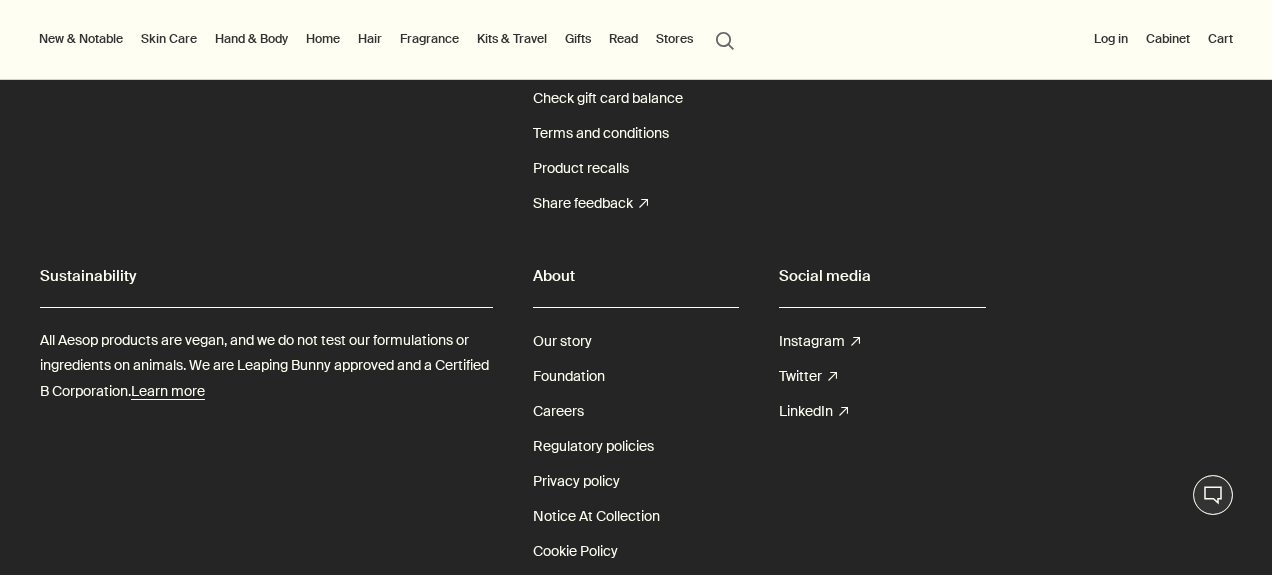 scroll, scrollTop: 5889, scrollLeft: 0, axis: vertical 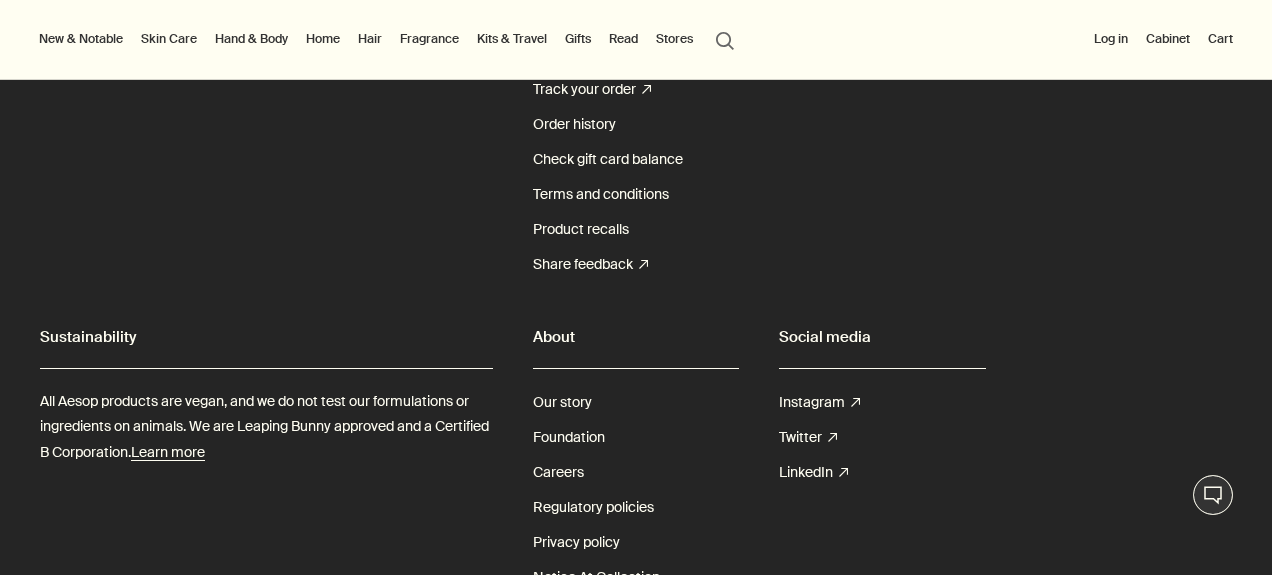 click on "Read" at bounding box center [623, 39] 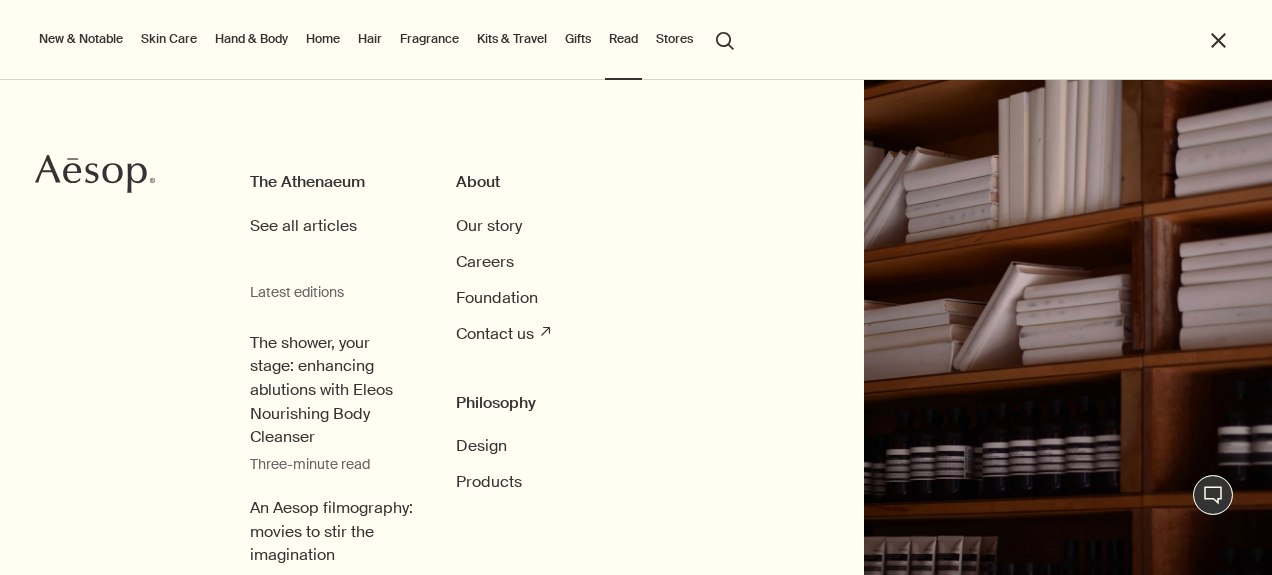 scroll, scrollTop: 25, scrollLeft: 0, axis: vertical 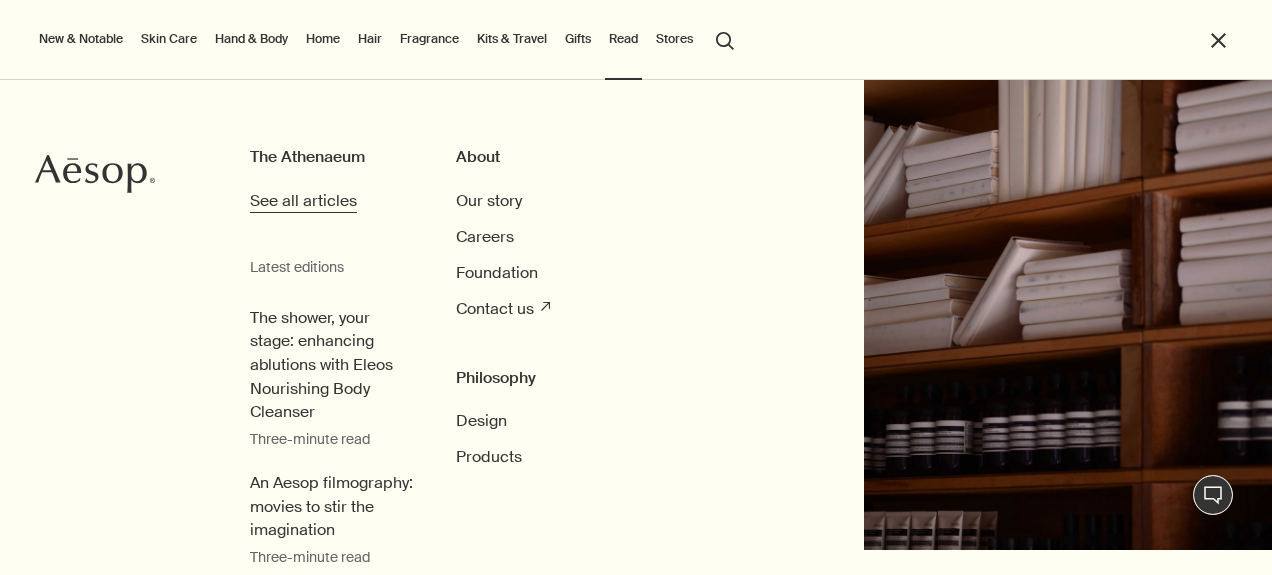 click on "See all articles" at bounding box center [303, 200] 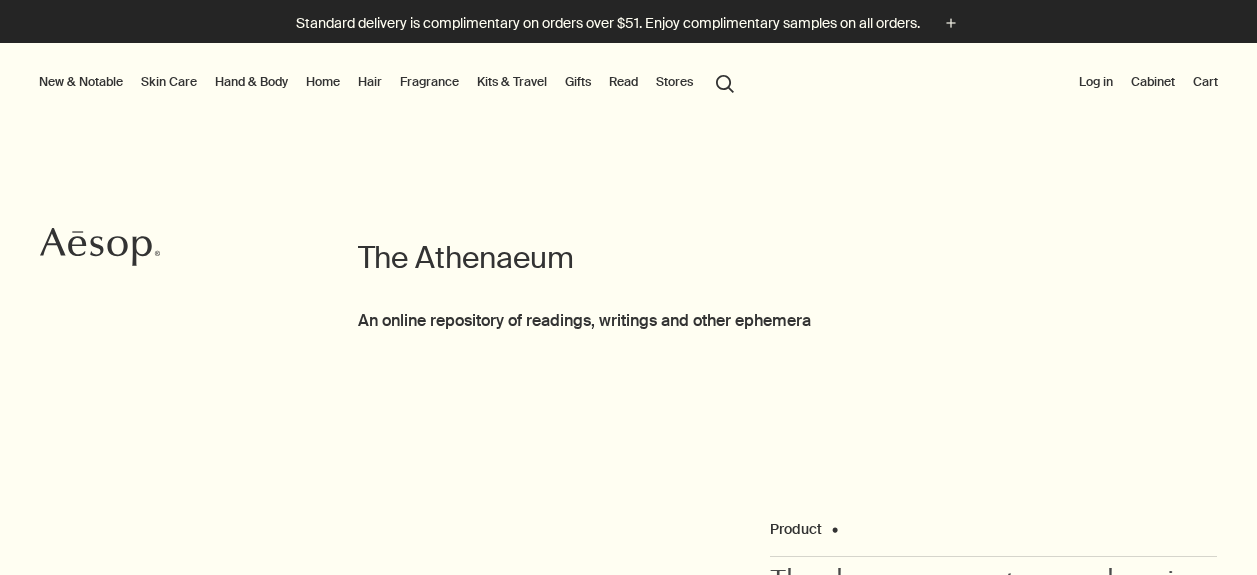 scroll, scrollTop: 0, scrollLeft: 0, axis: both 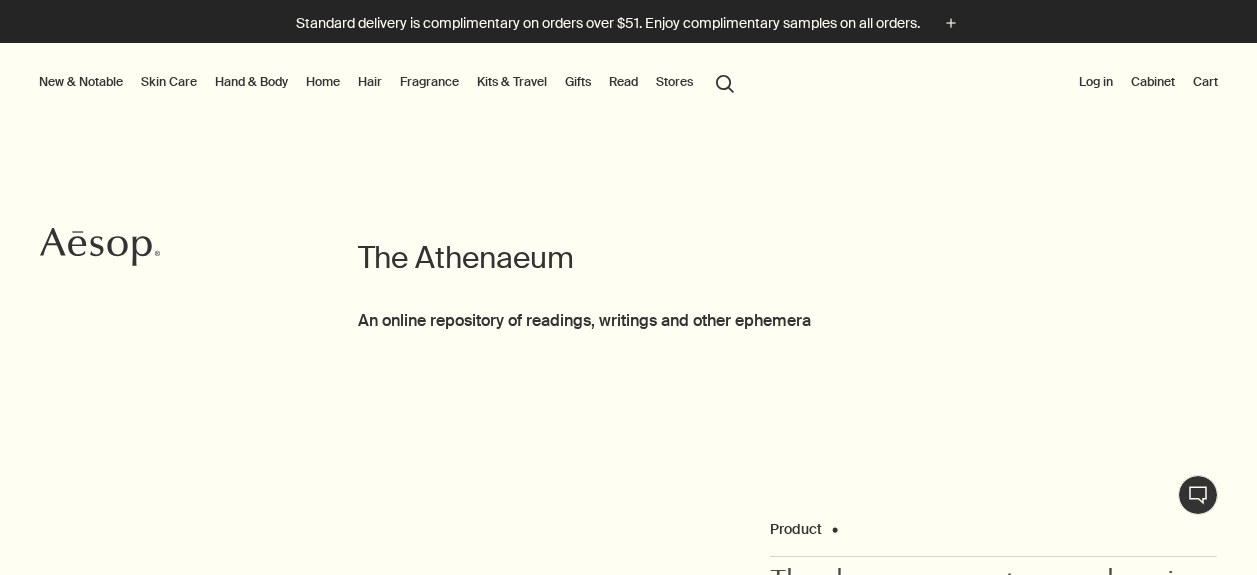 click on "search Search" at bounding box center (725, 82) 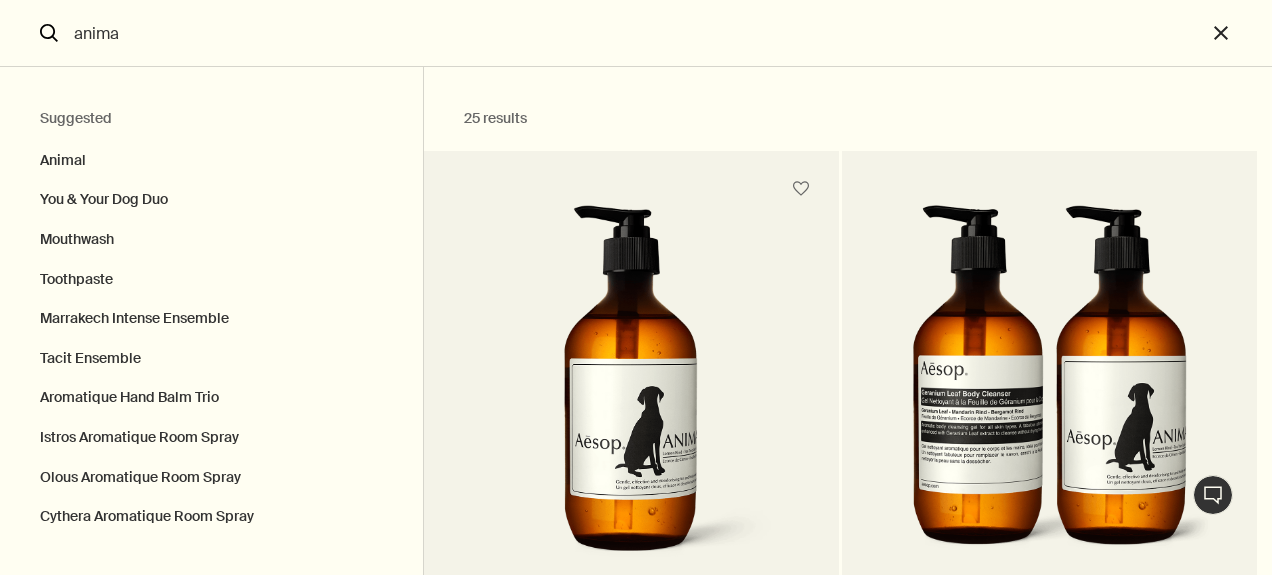 type on "anima" 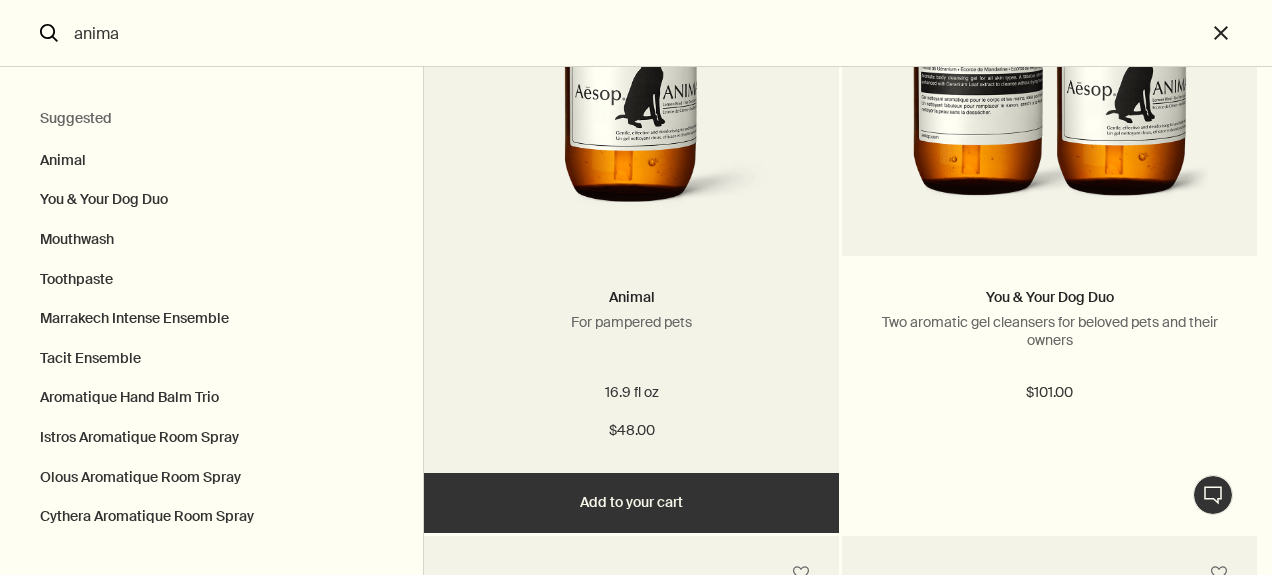 scroll, scrollTop: 350, scrollLeft: 0, axis: vertical 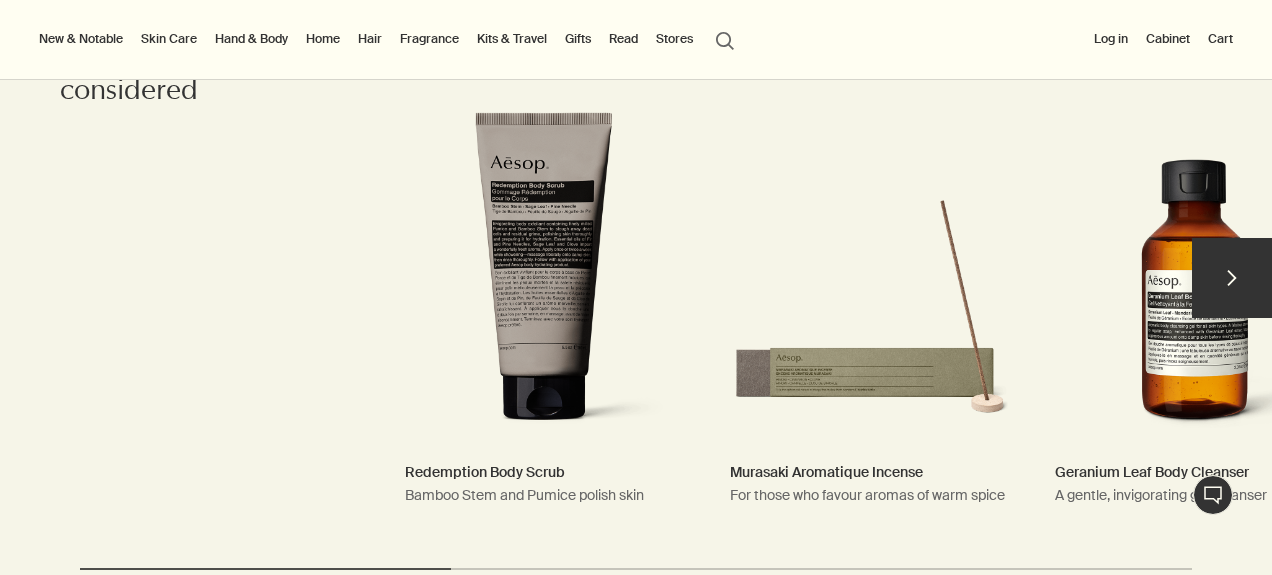 click on "chevron" at bounding box center (1232, 278) 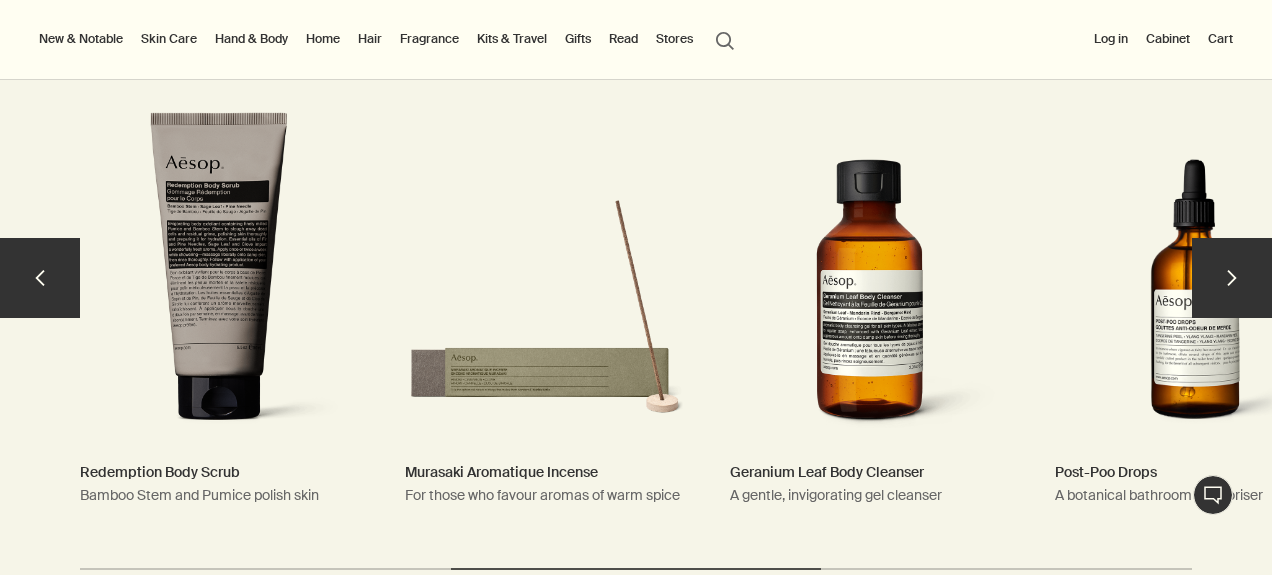 click on "chevron" at bounding box center (1232, 278) 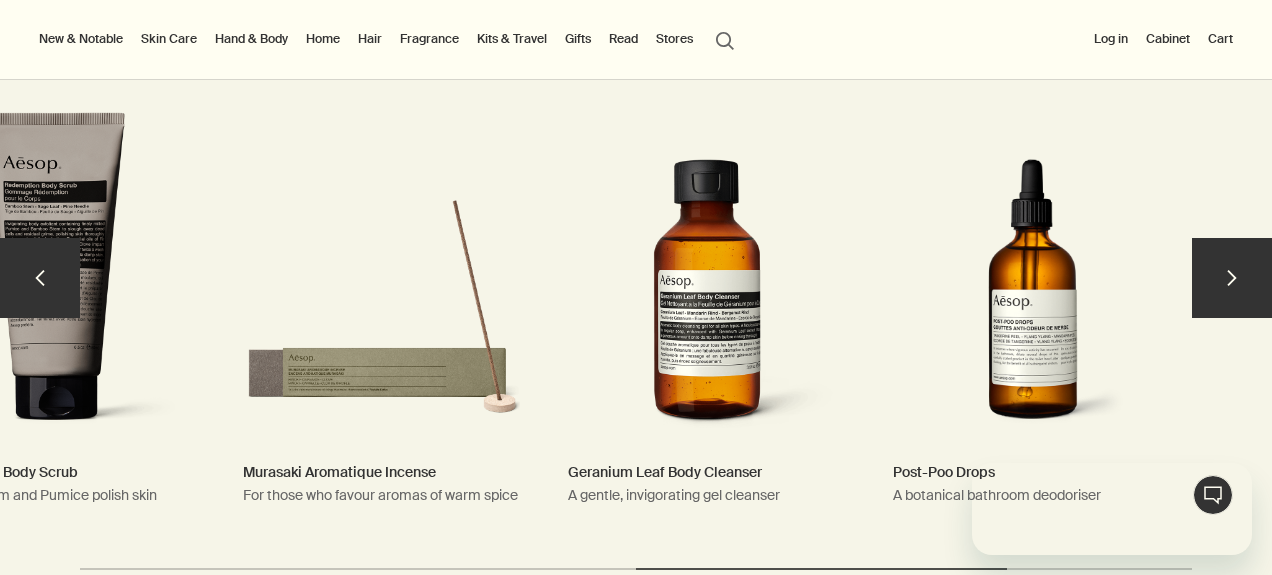scroll, scrollTop: 0, scrollLeft: 0, axis: both 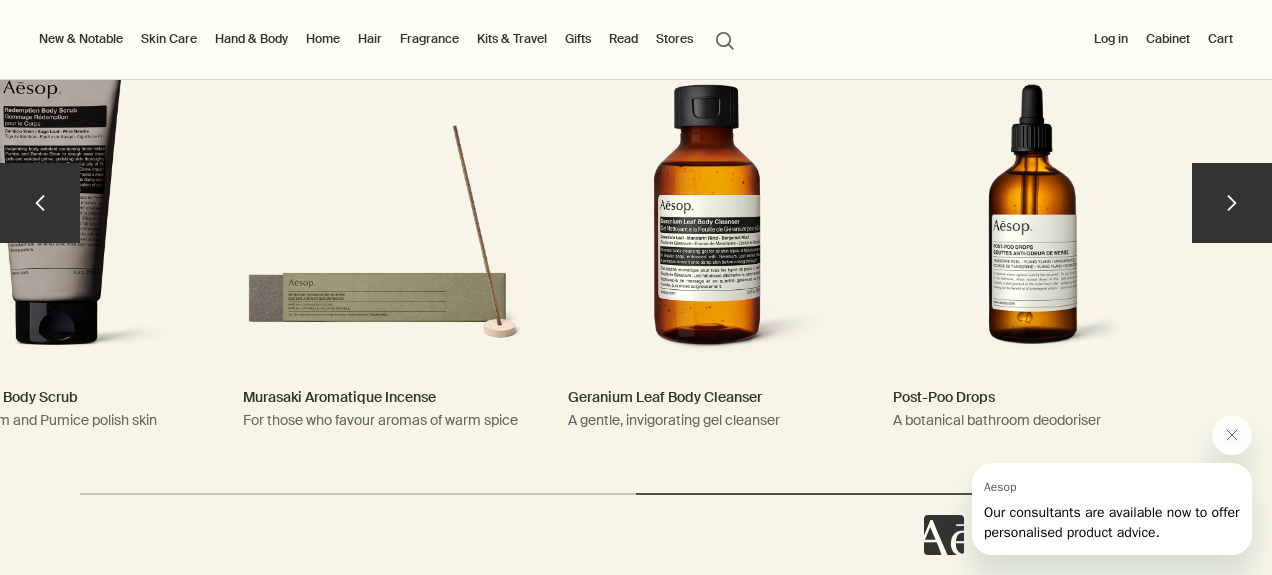 click on "Post-Poo Drops A botanical bathroom deodoriser Bathroom staple" at bounding box center (1032, 213) 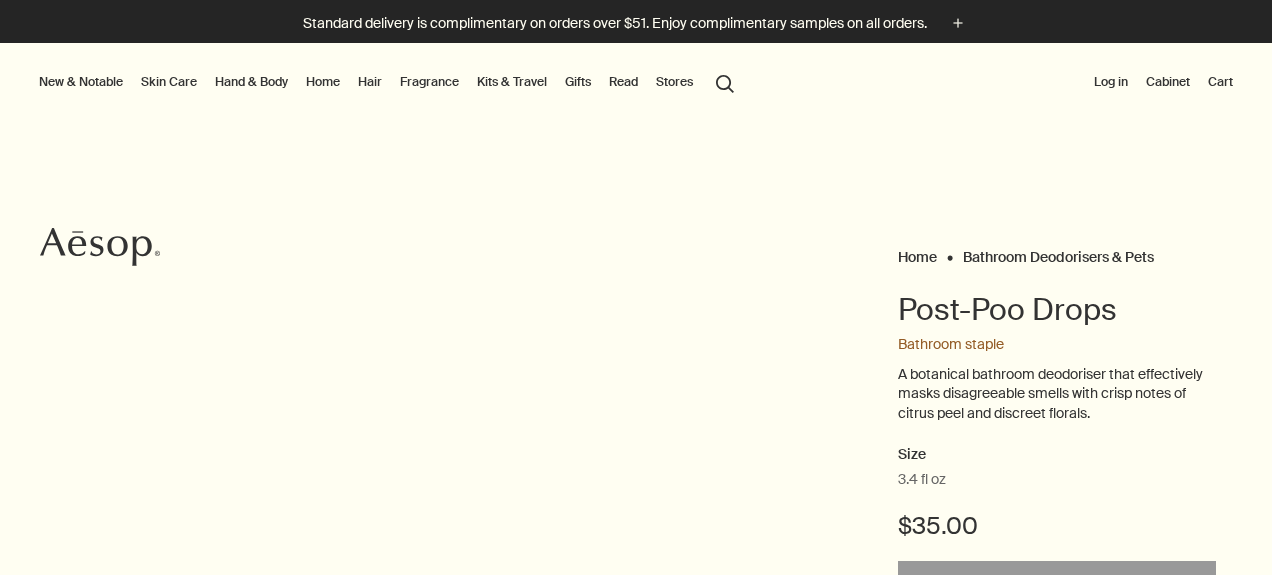 scroll, scrollTop: 0, scrollLeft: 0, axis: both 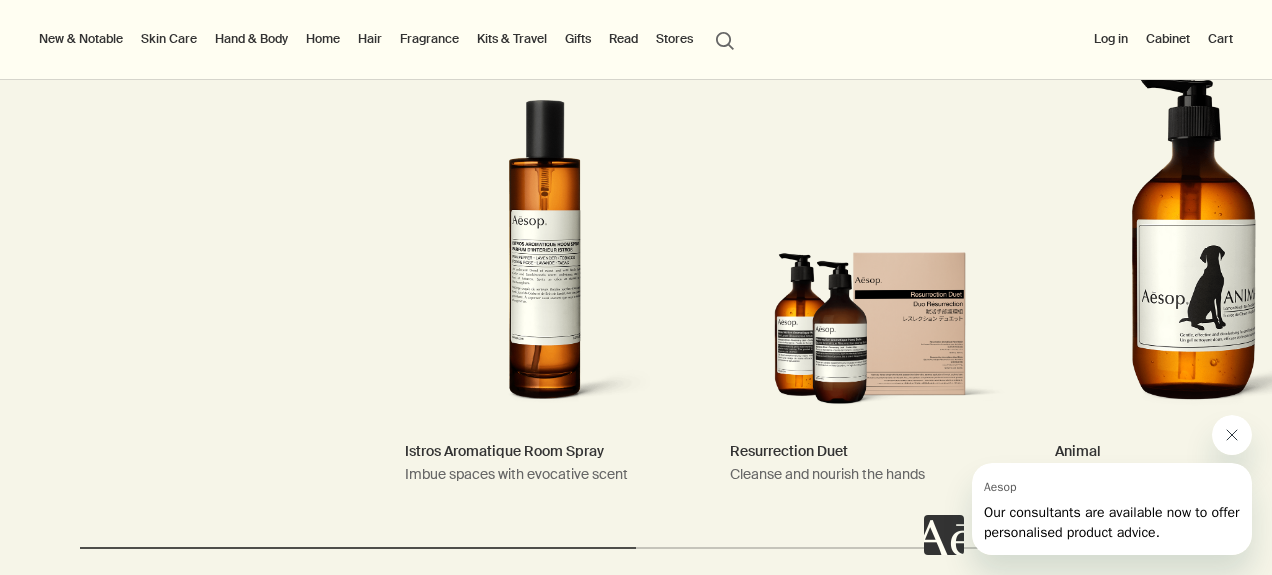 click at bounding box center [1232, 435] 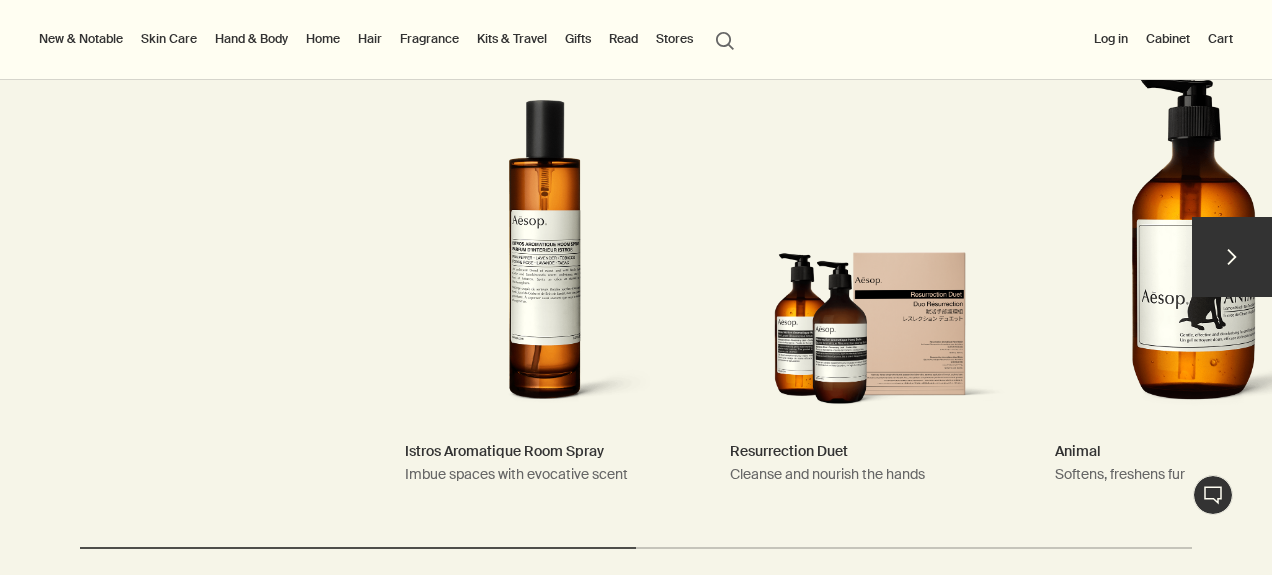 click on "chevron" at bounding box center [1232, 257] 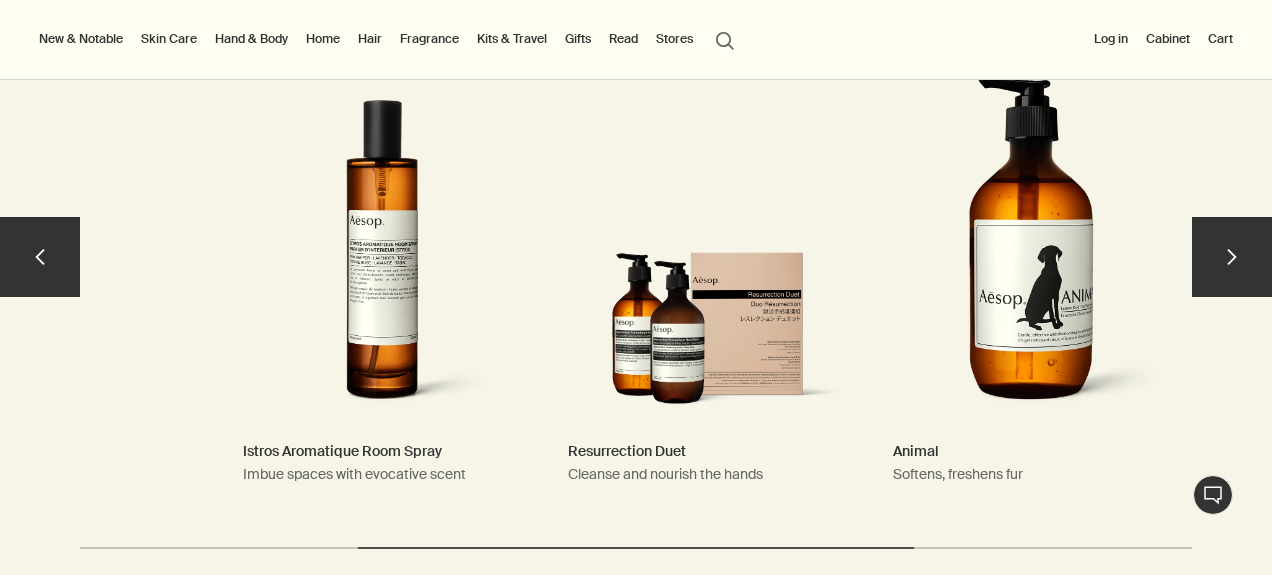 click on "chevron" at bounding box center (1232, 257) 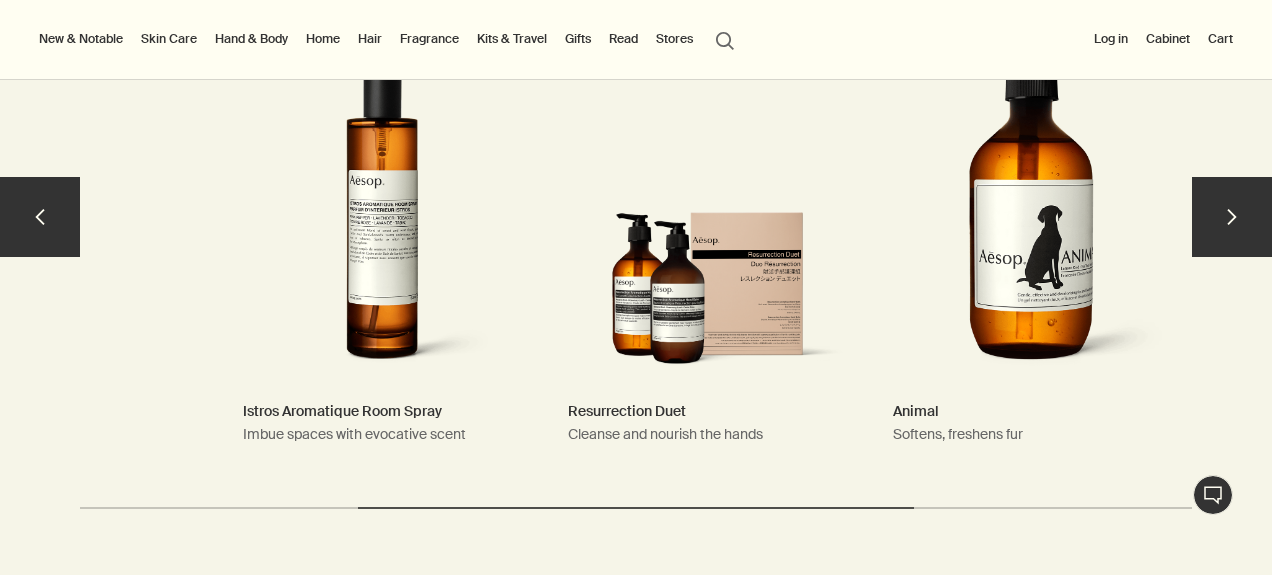 scroll, scrollTop: 2175, scrollLeft: 0, axis: vertical 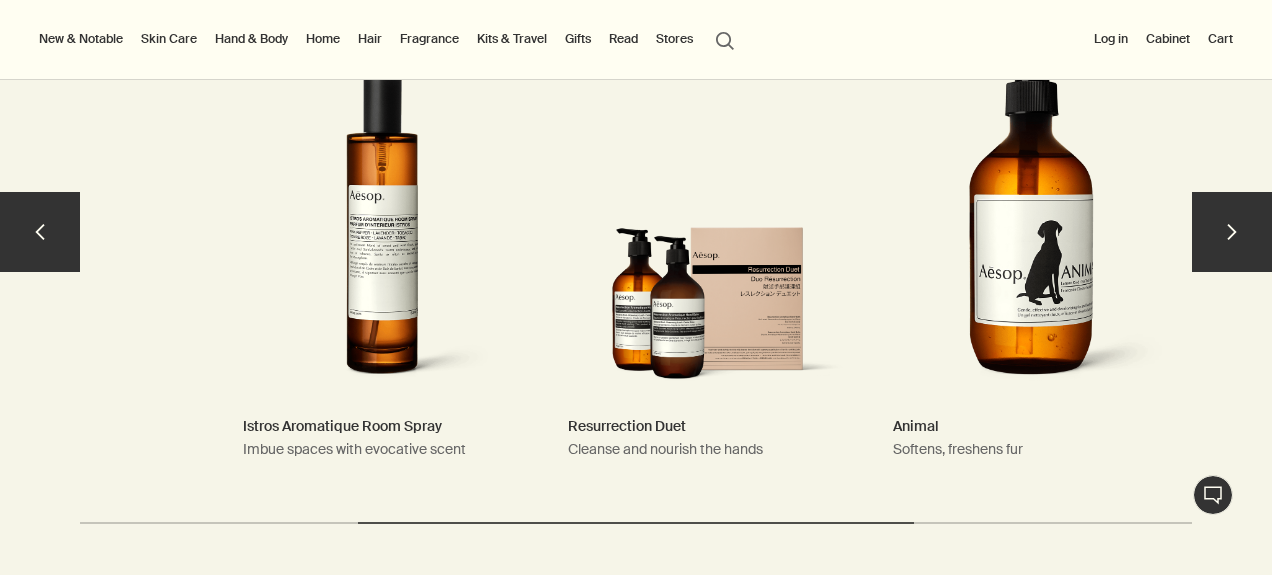click on "chevron" at bounding box center (1232, 232) 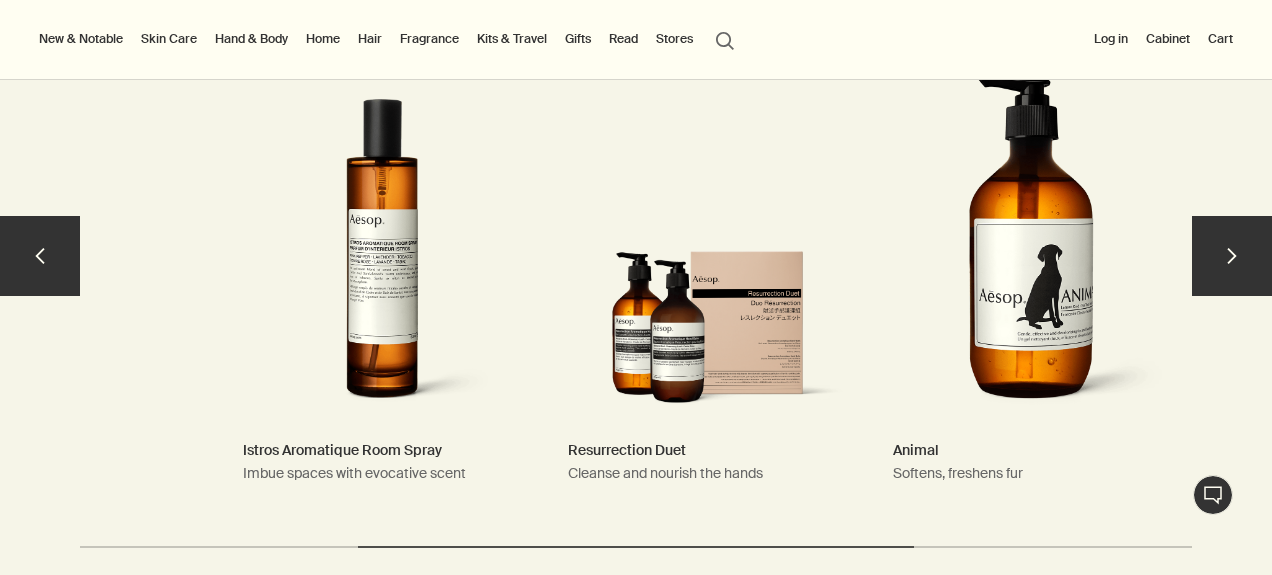 scroll, scrollTop: 2150, scrollLeft: 0, axis: vertical 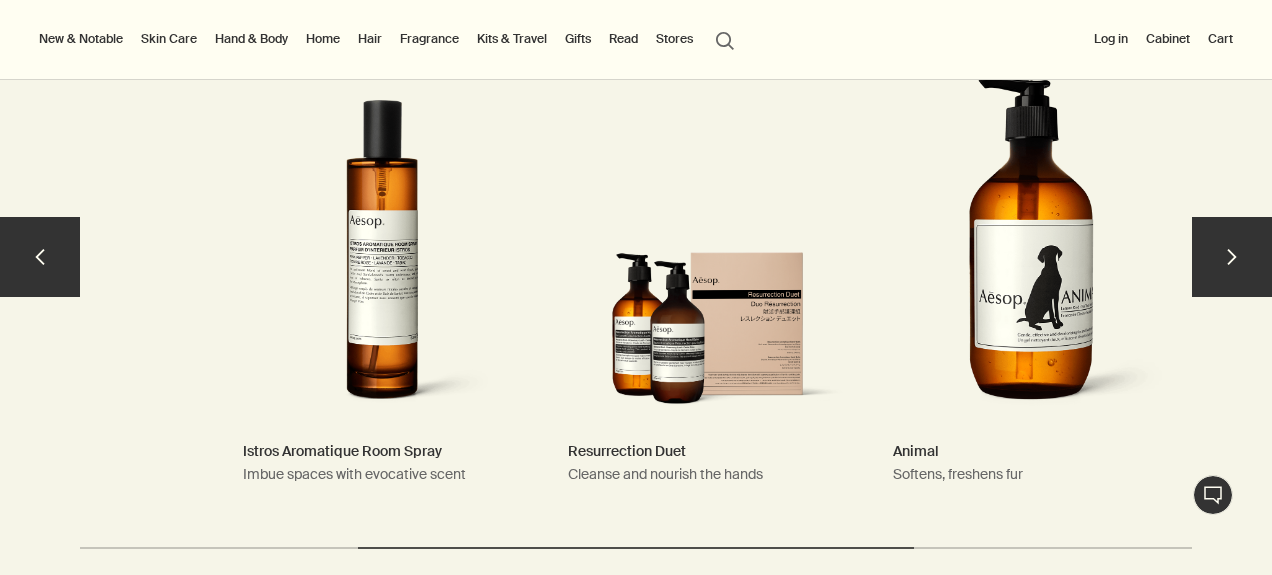 click on "chevron" at bounding box center (1232, 257) 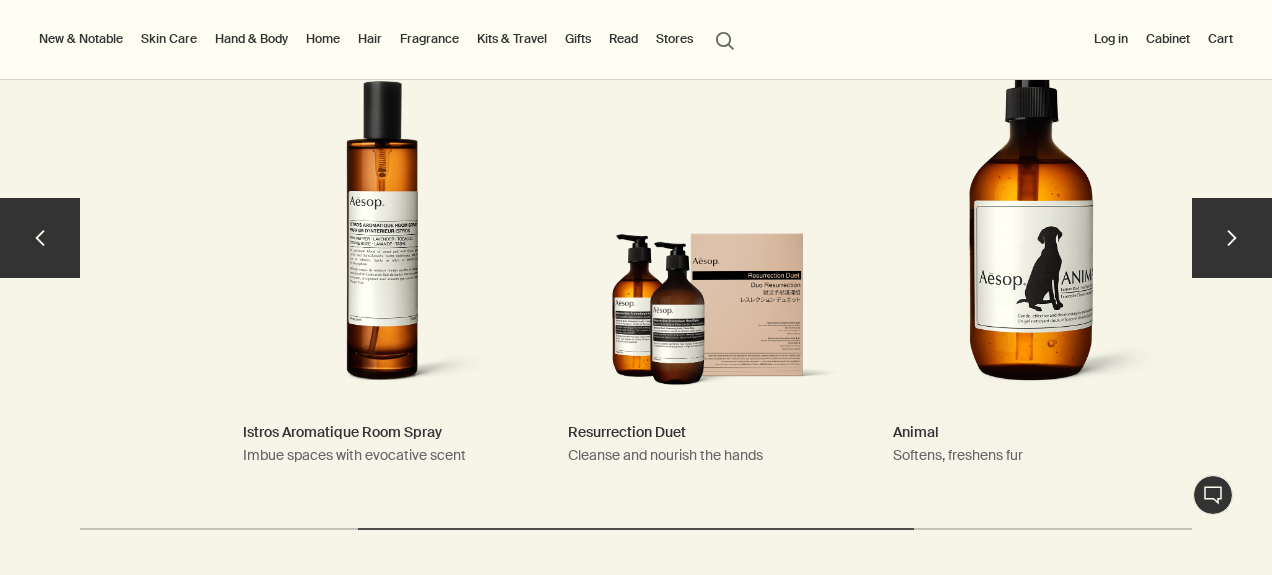 scroll, scrollTop: 2175, scrollLeft: 0, axis: vertical 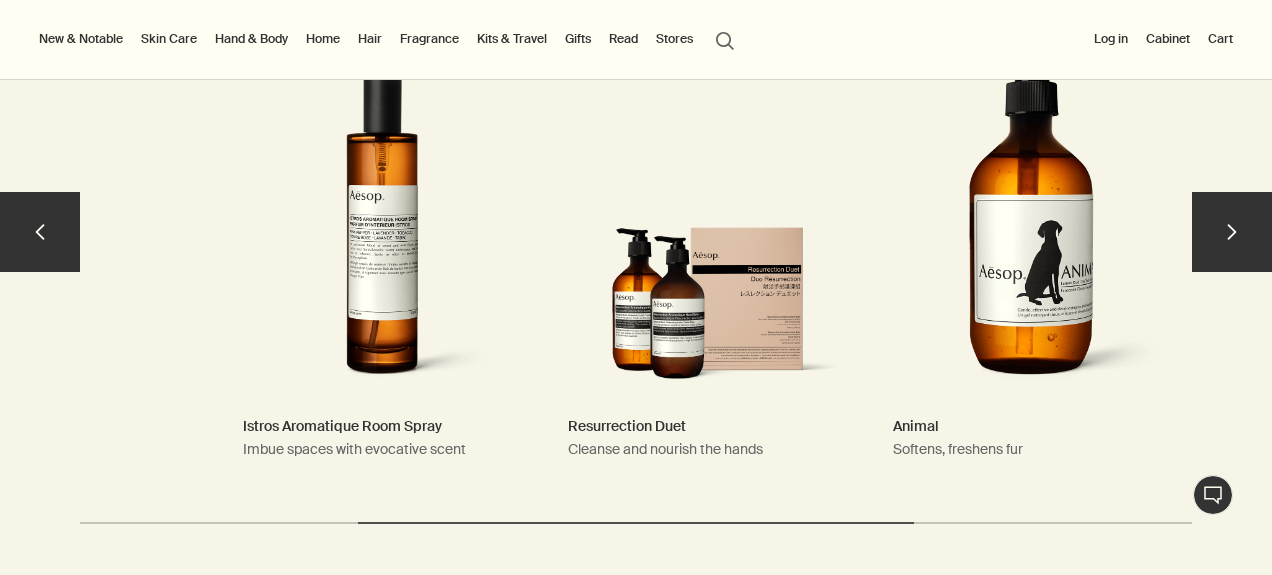 click on "chevron" at bounding box center (40, 232) 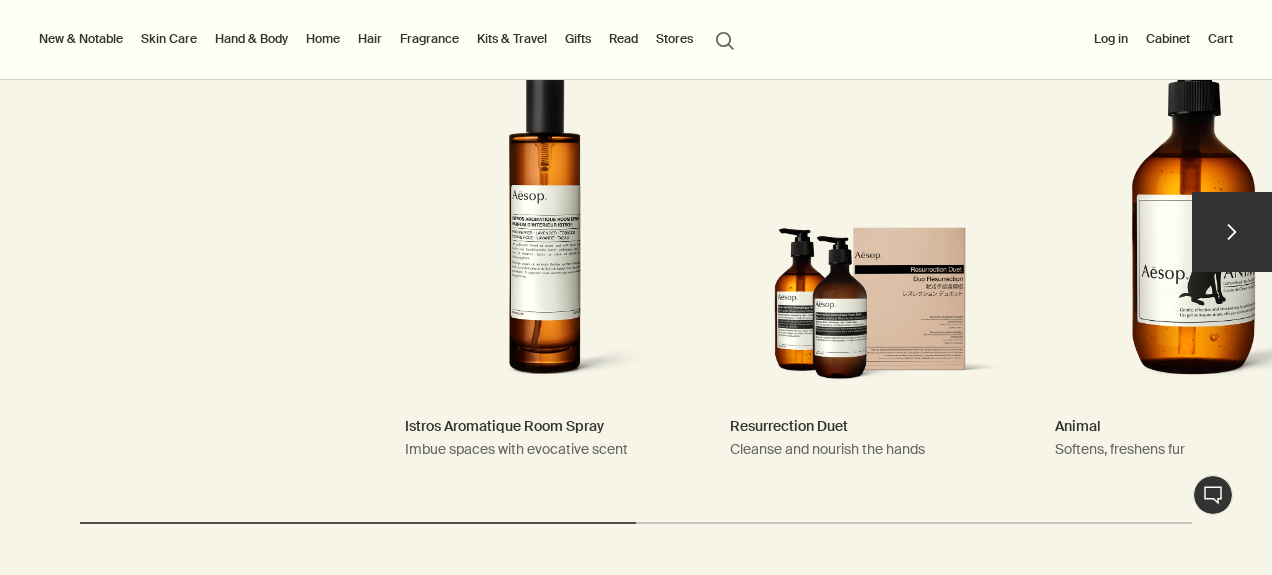 click on "chevron" at bounding box center (1232, 232) 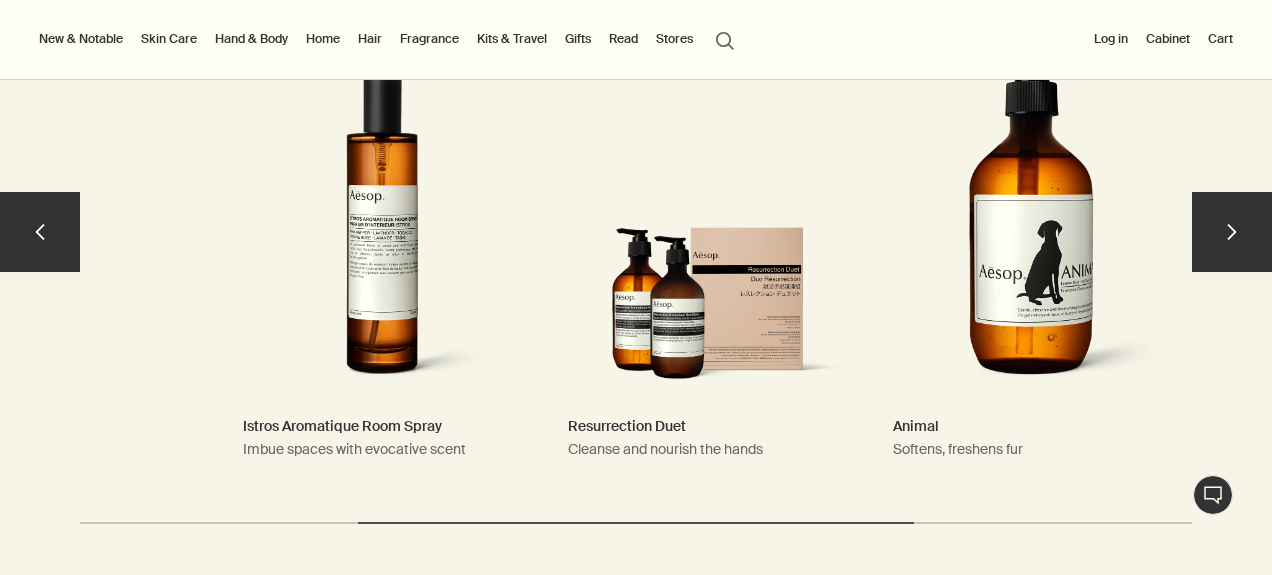 click on "chevron" at bounding box center (1232, 232) 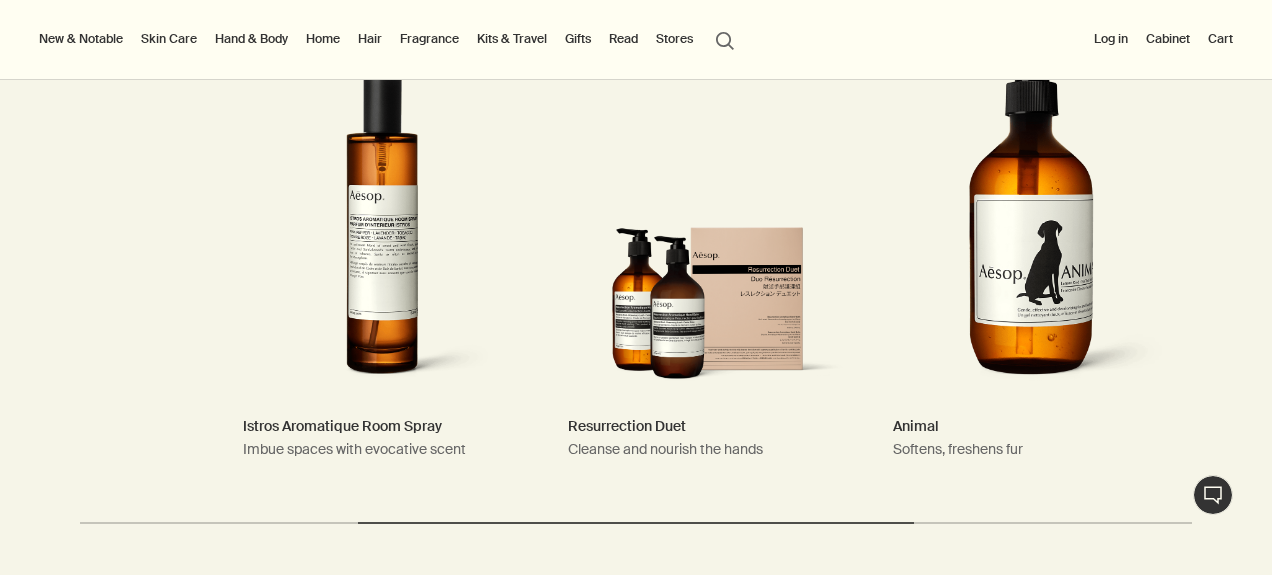 click on "Gifts" at bounding box center (578, 39) 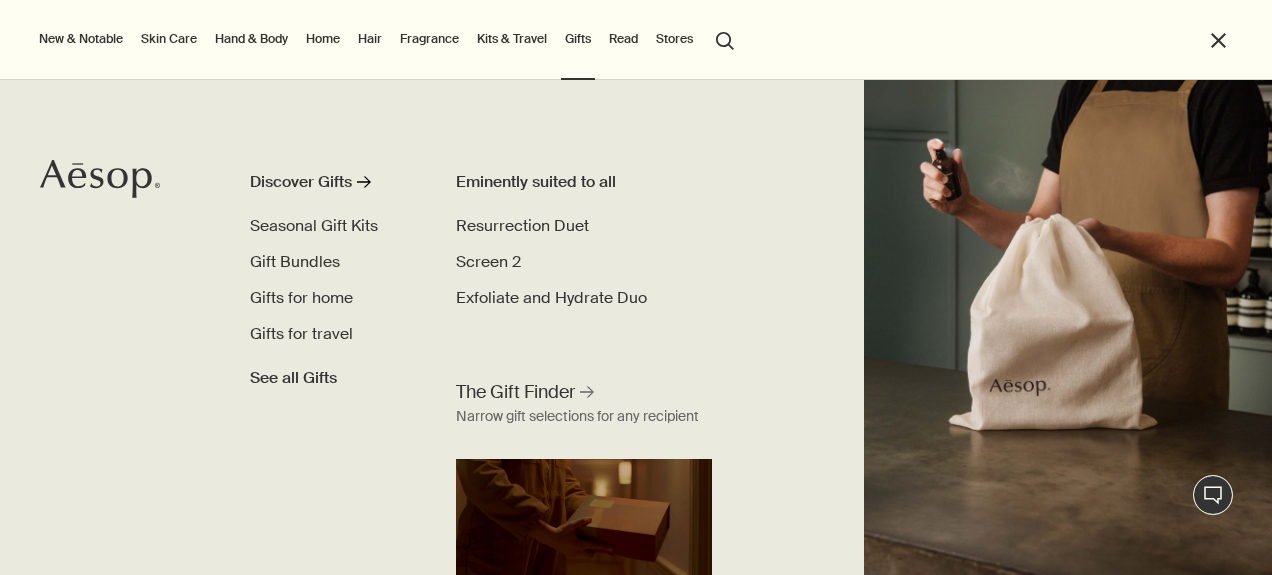 scroll, scrollTop: 26, scrollLeft: 0, axis: vertical 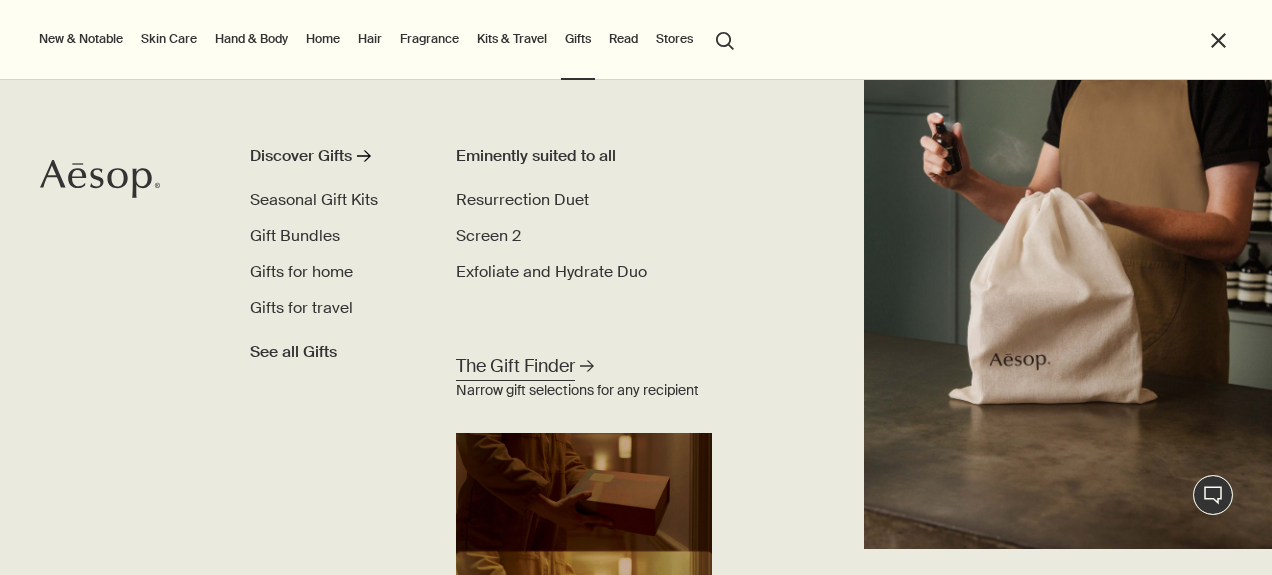 click on "The Gift Finder" at bounding box center [515, 366] 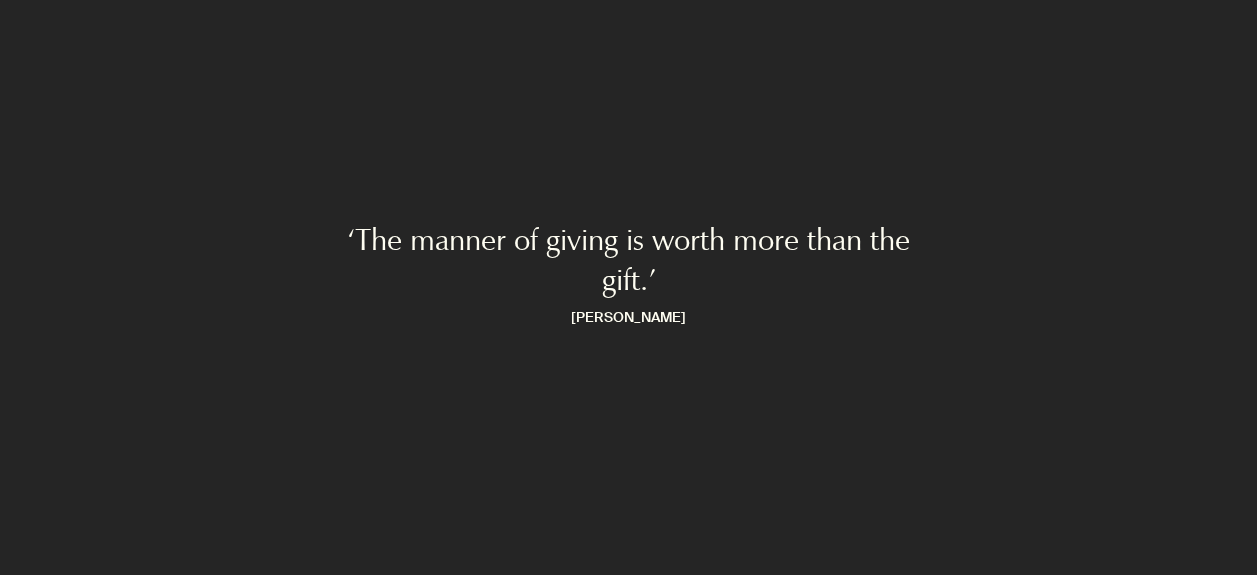 scroll, scrollTop: 0, scrollLeft: 0, axis: both 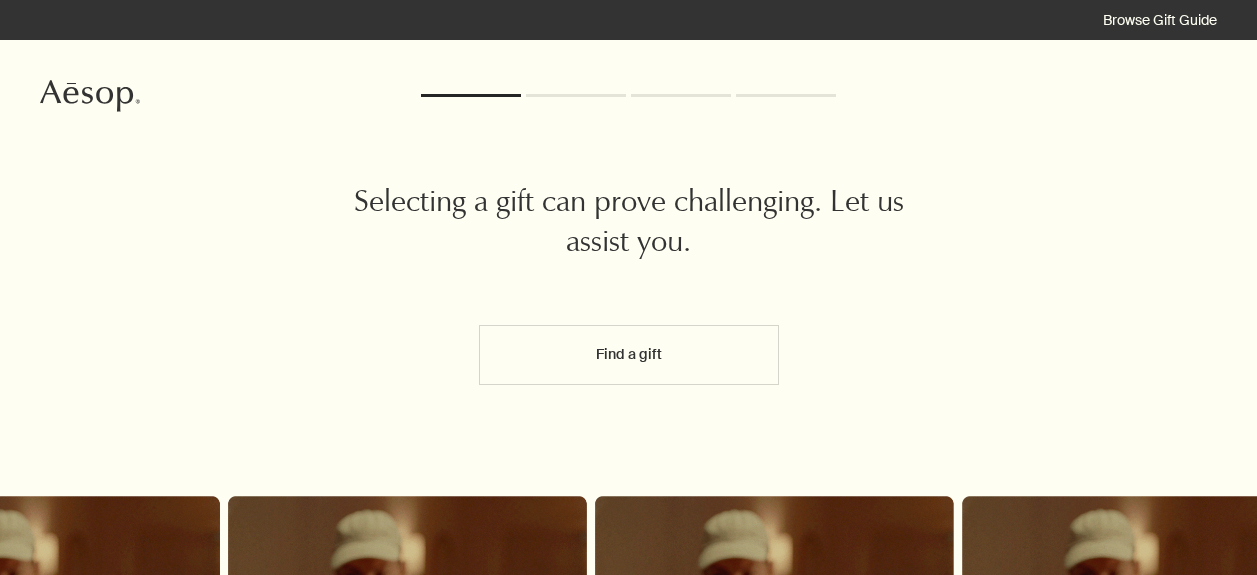 click on "Selecting a gift can prove challenging. Let us assist you.  Find a gift" at bounding box center (628, 463) 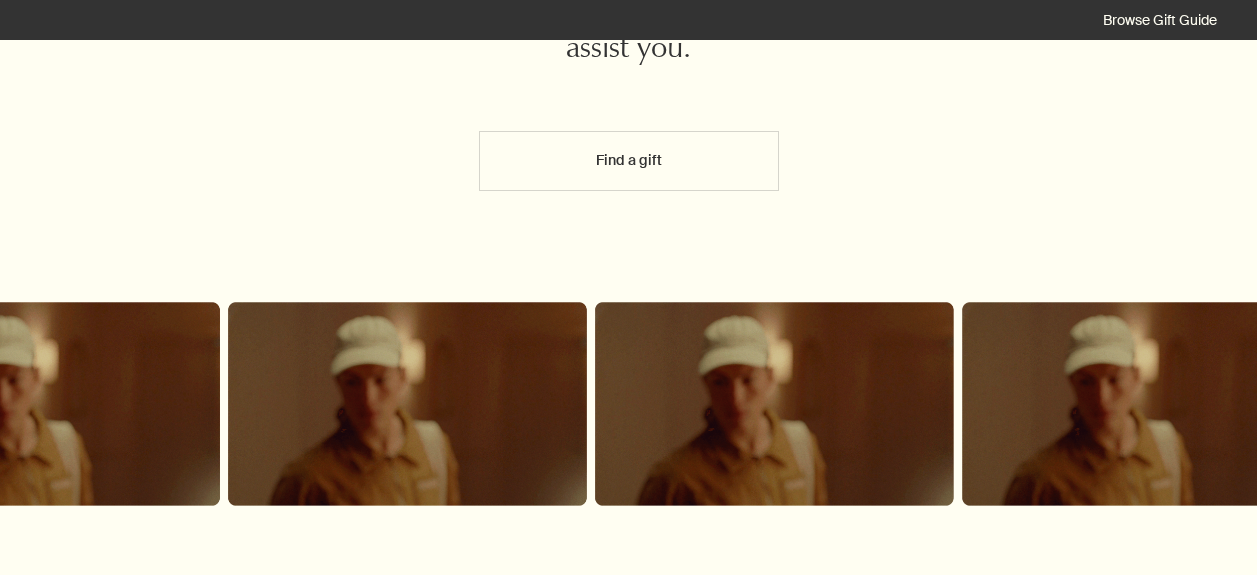 scroll, scrollTop: 136, scrollLeft: 0, axis: vertical 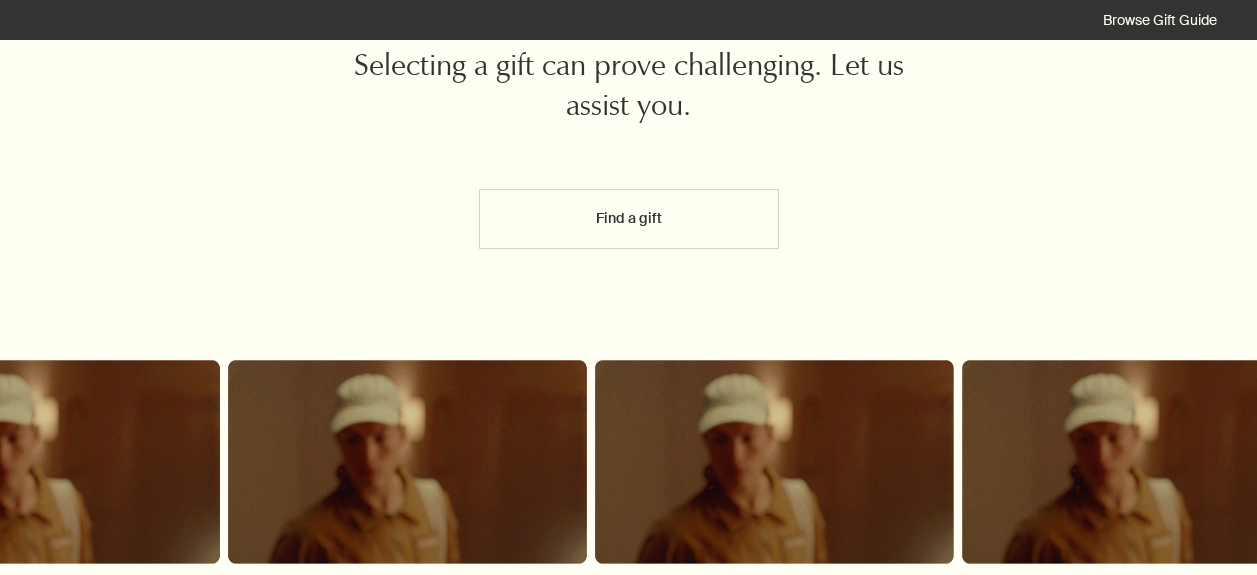 click on "Find a gift" at bounding box center [629, 219] 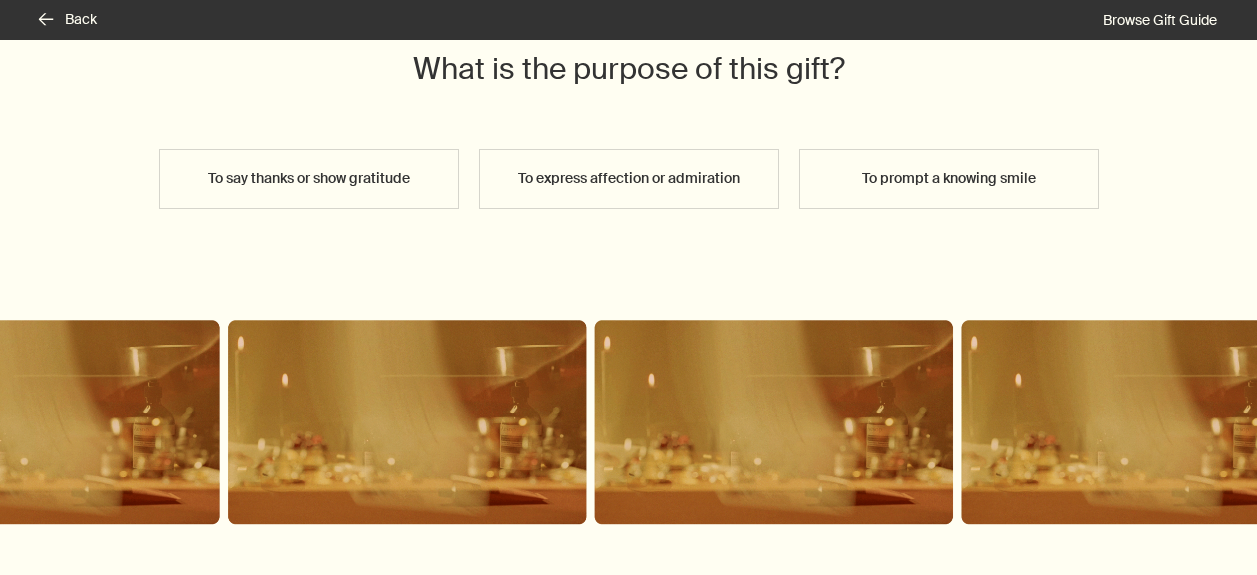 click on "To say thanks or show gratitude To express affection or admiration To prompt a knowing smile" at bounding box center (628, 219) 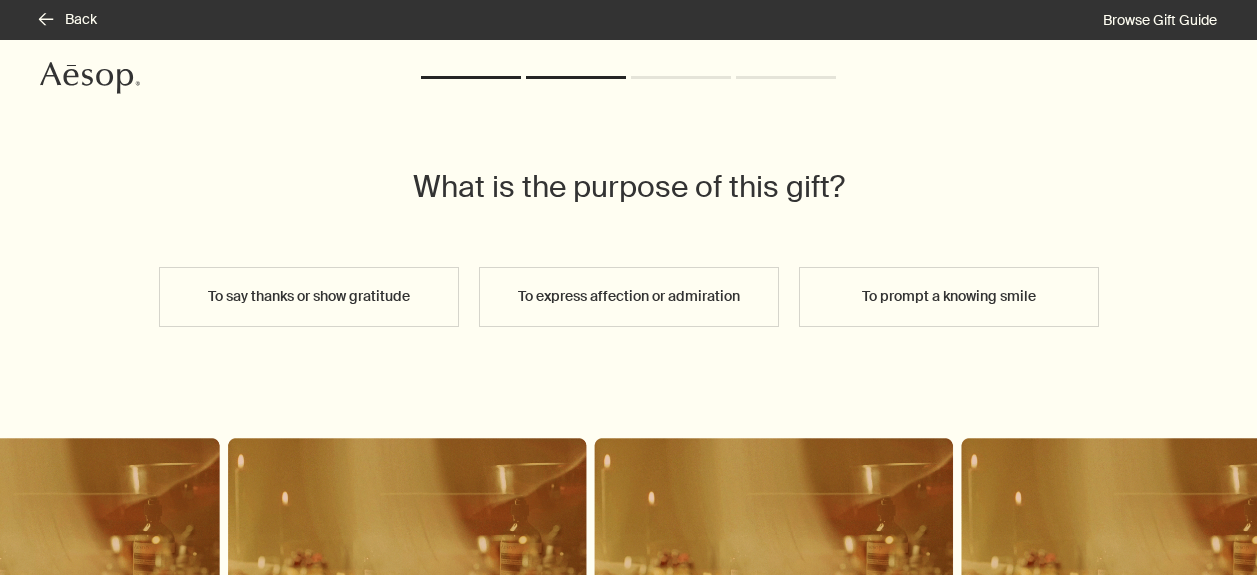 scroll, scrollTop: 0, scrollLeft: 0, axis: both 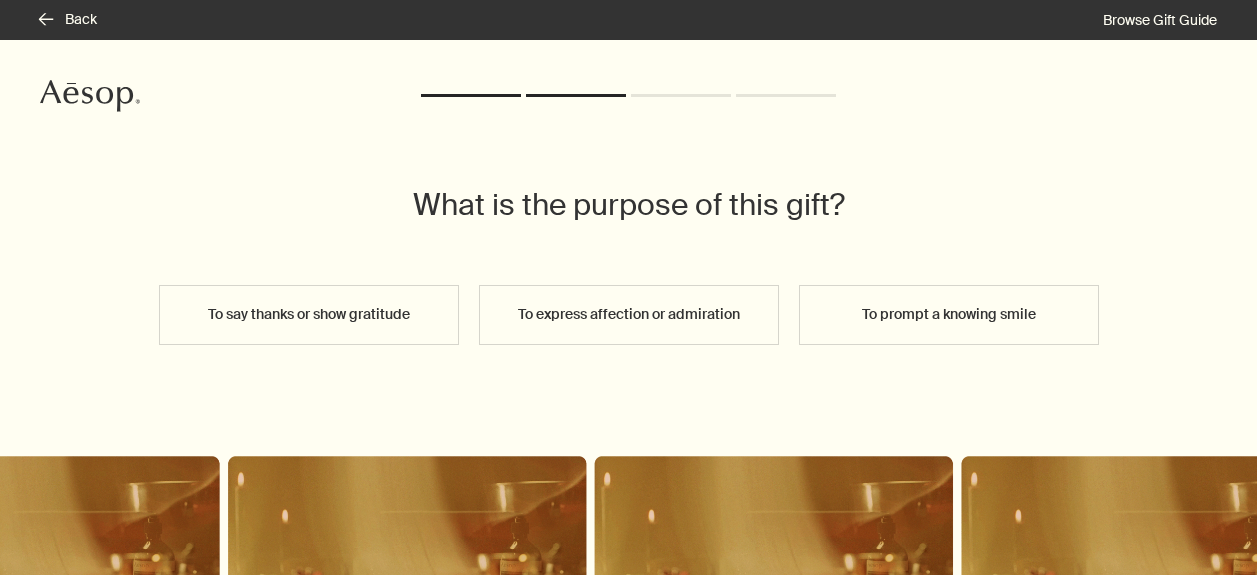 click on "What is the purpose of this gift?  To say thanks or show gratitude To express affection or admiration To prompt a knowing smile" at bounding box center [628, 443] 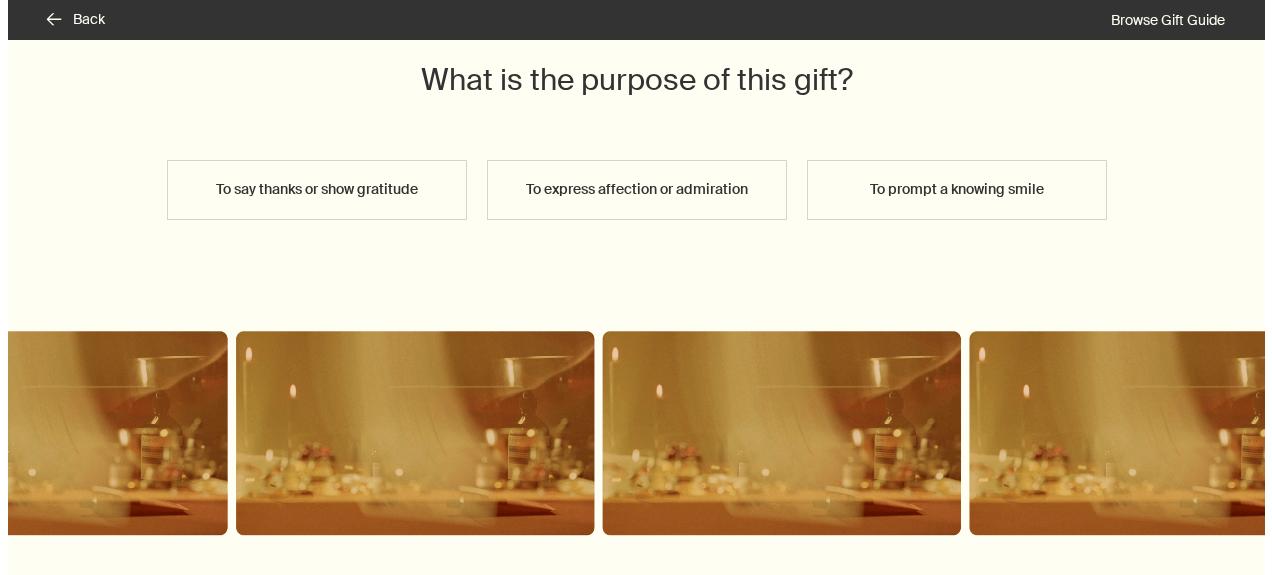 scroll, scrollTop: 0, scrollLeft: 0, axis: both 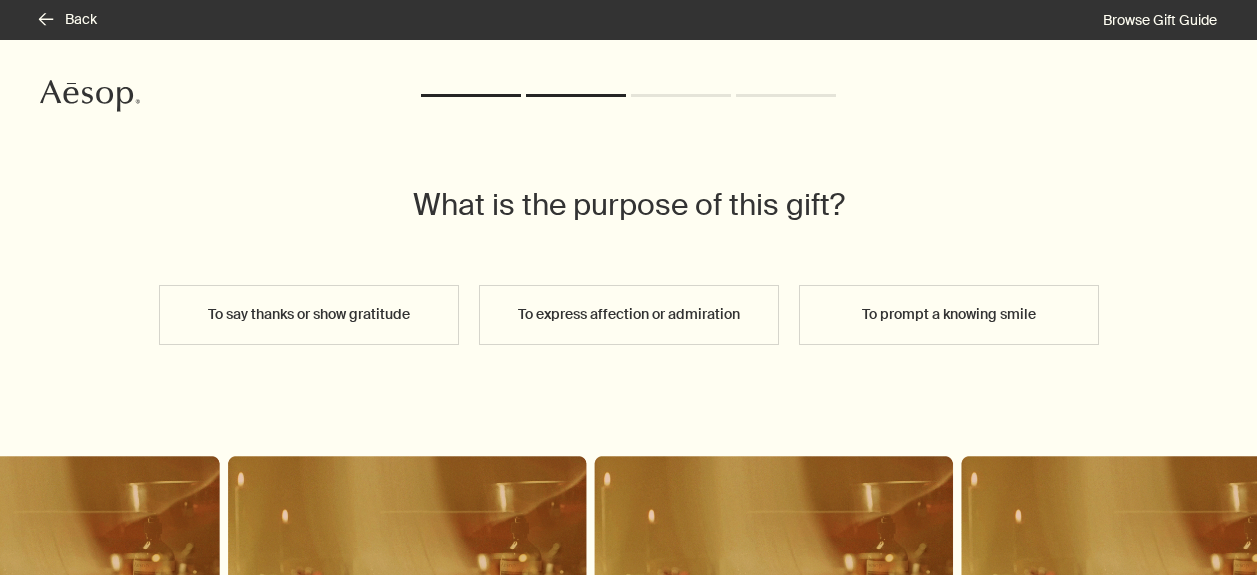 click on "To express affection or admiration" at bounding box center (629, 315) 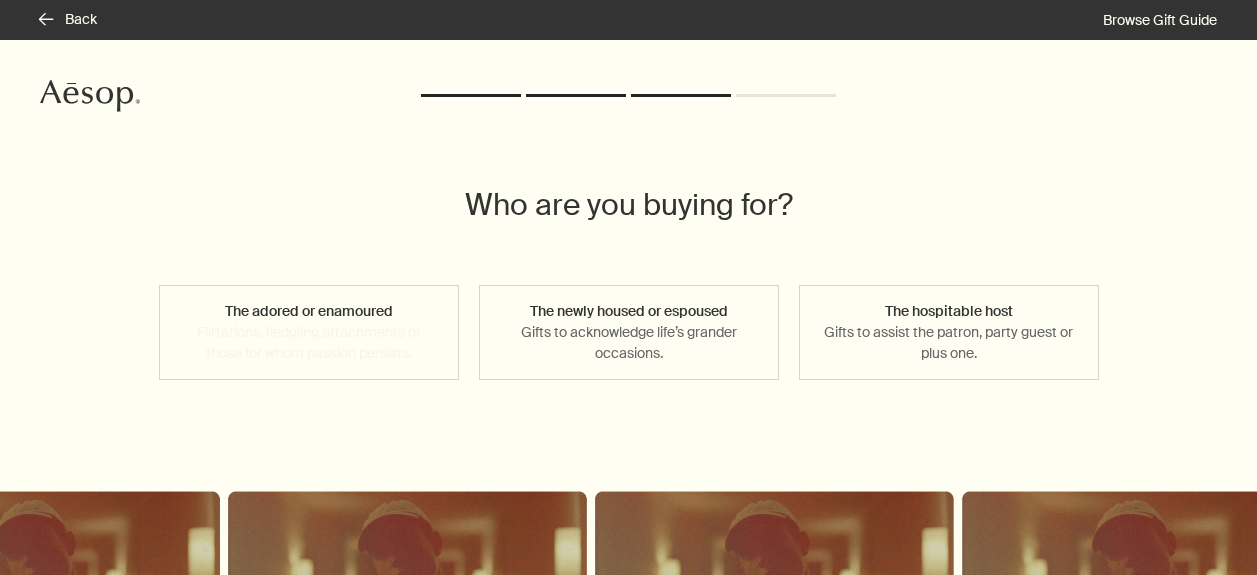 click on "The adored or enamoured Flirtations, fledgling attachments or those for whom passion persists." at bounding box center (309, 332) 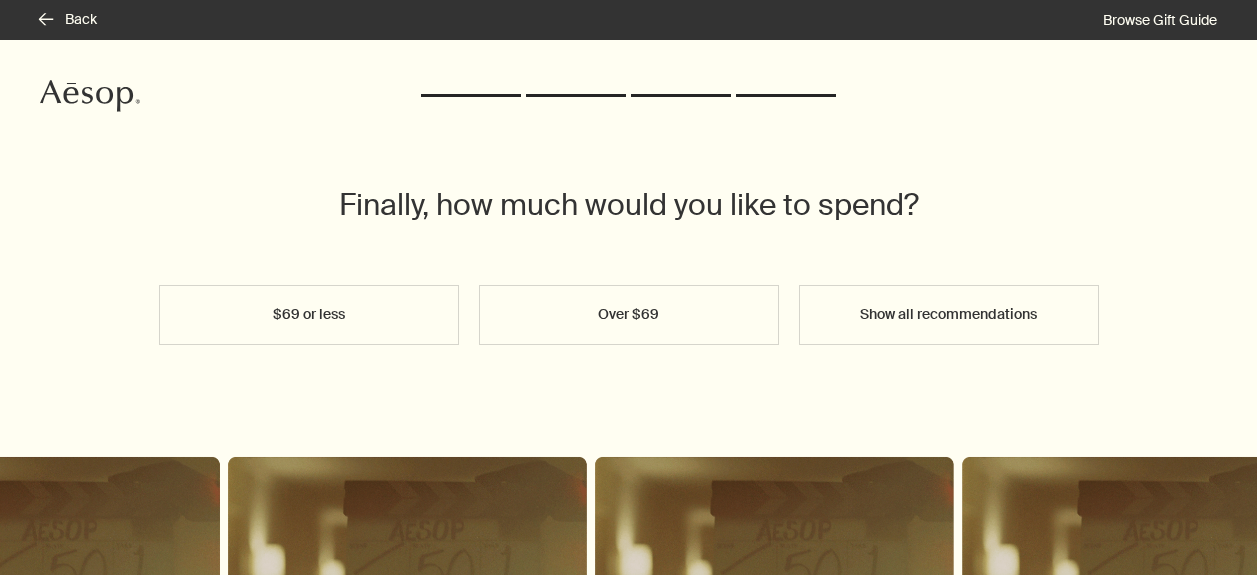 click on "Show all recommendations" at bounding box center [949, 315] 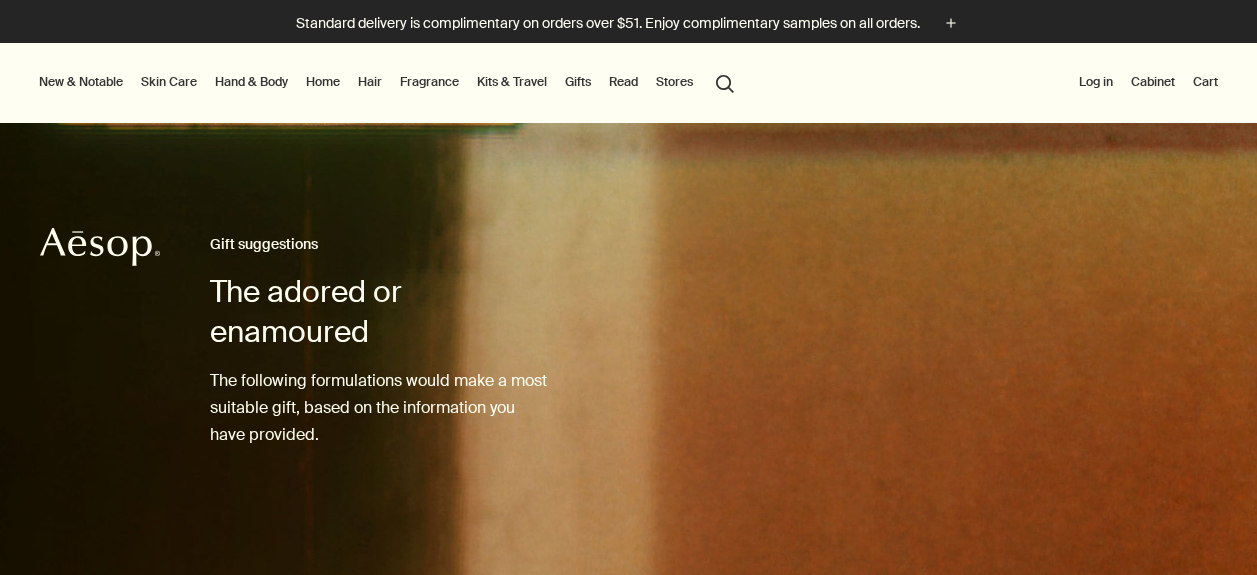 scroll, scrollTop: 0, scrollLeft: 0, axis: both 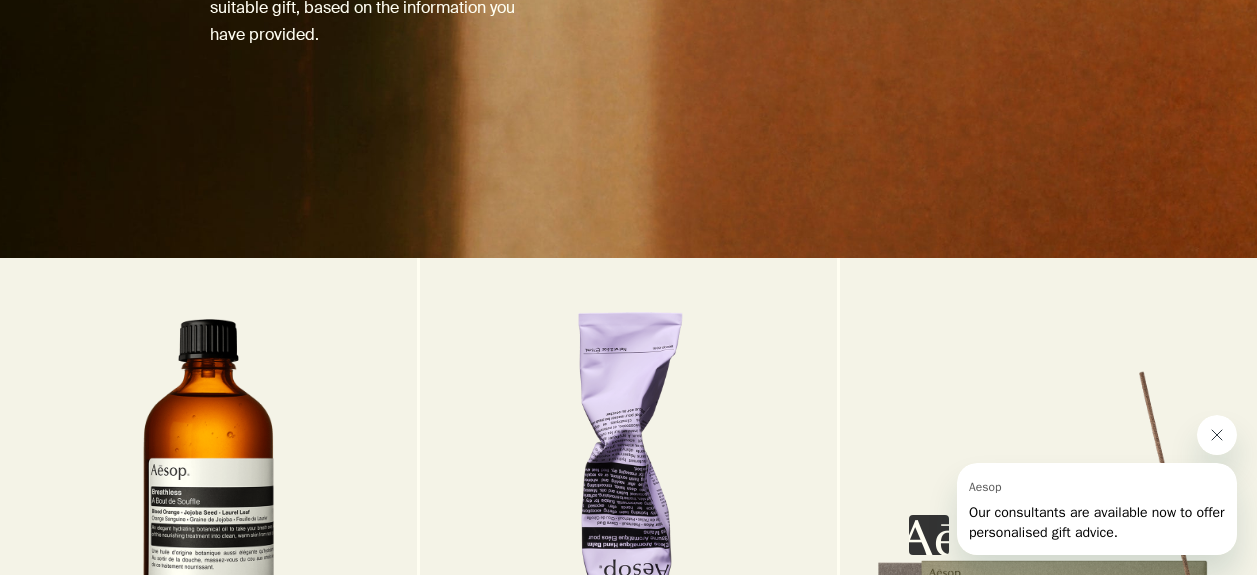 click 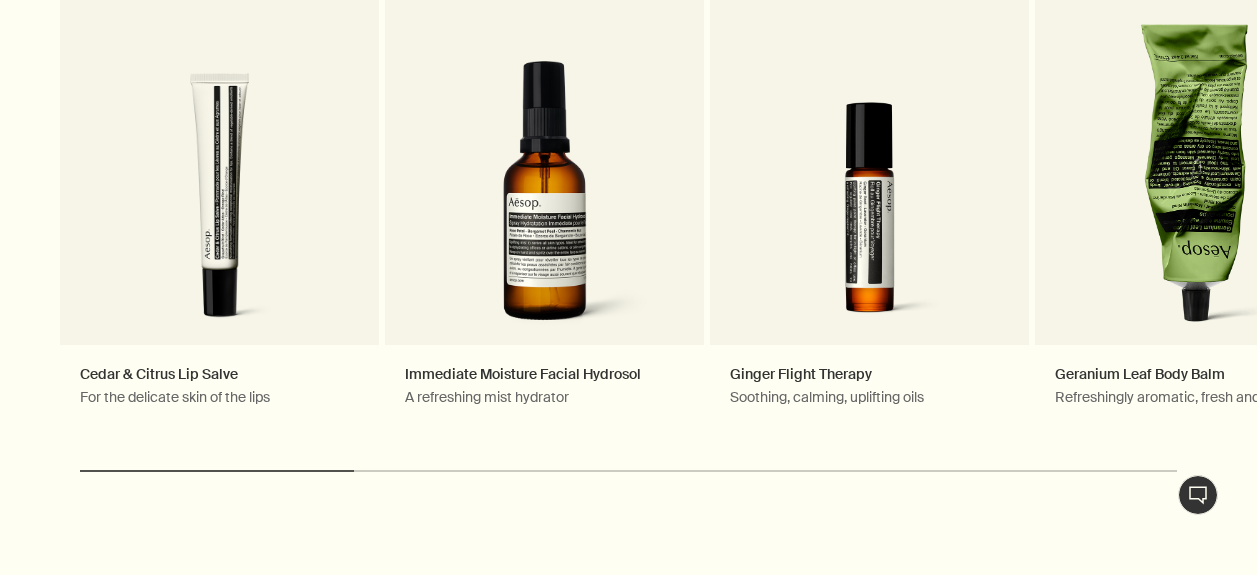 scroll, scrollTop: 2750, scrollLeft: 0, axis: vertical 